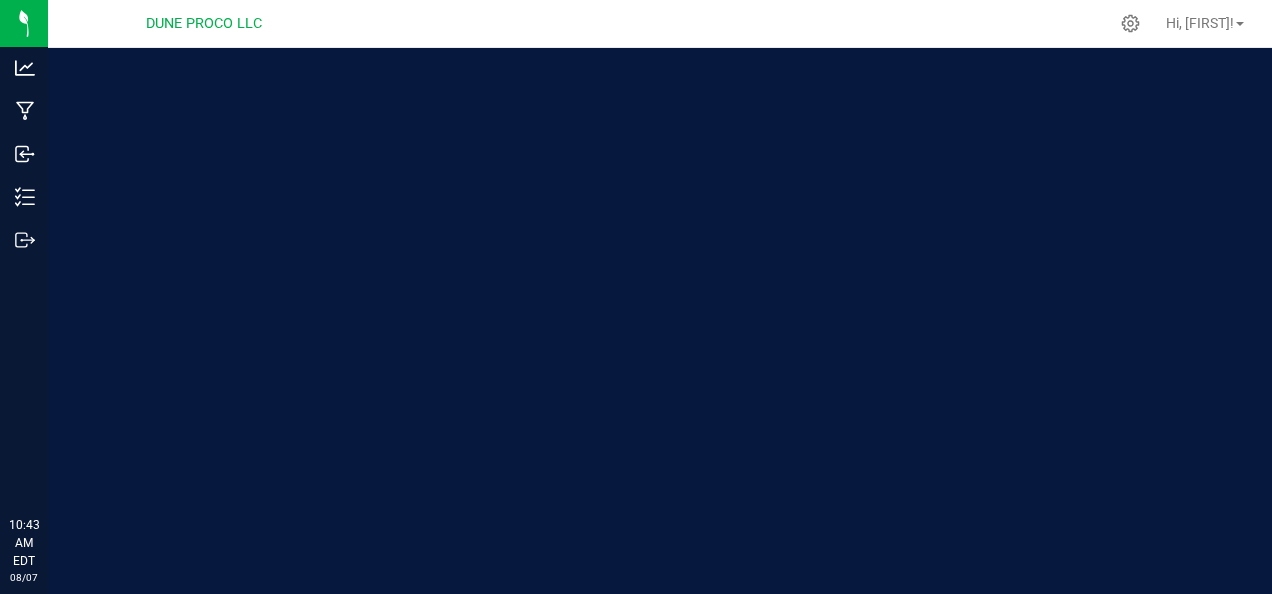 scroll, scrollTop: 0, scrollLeft: 0, axis: both 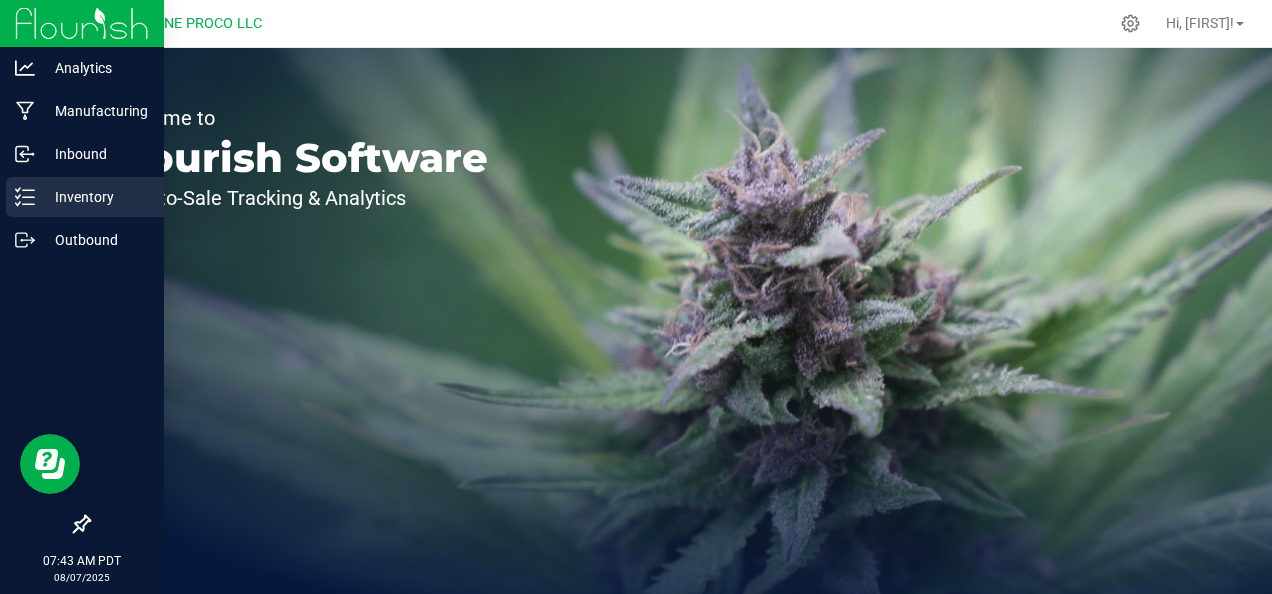 click on "Inventory" at bounding box center (95, 197) 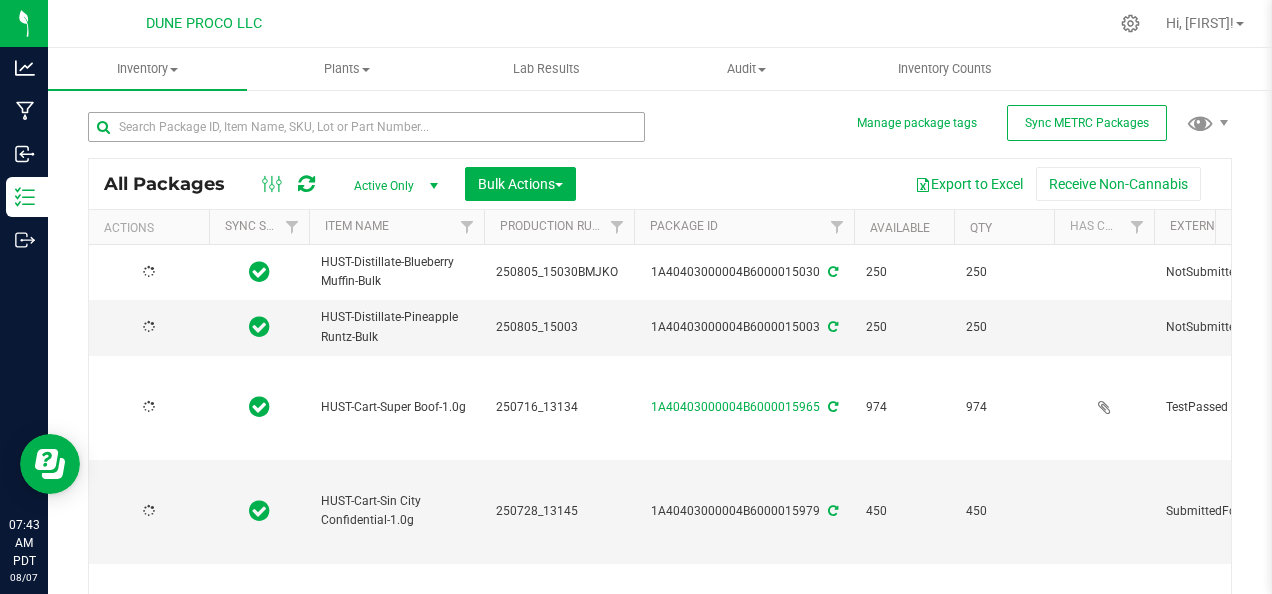 type on "2025-07-16" 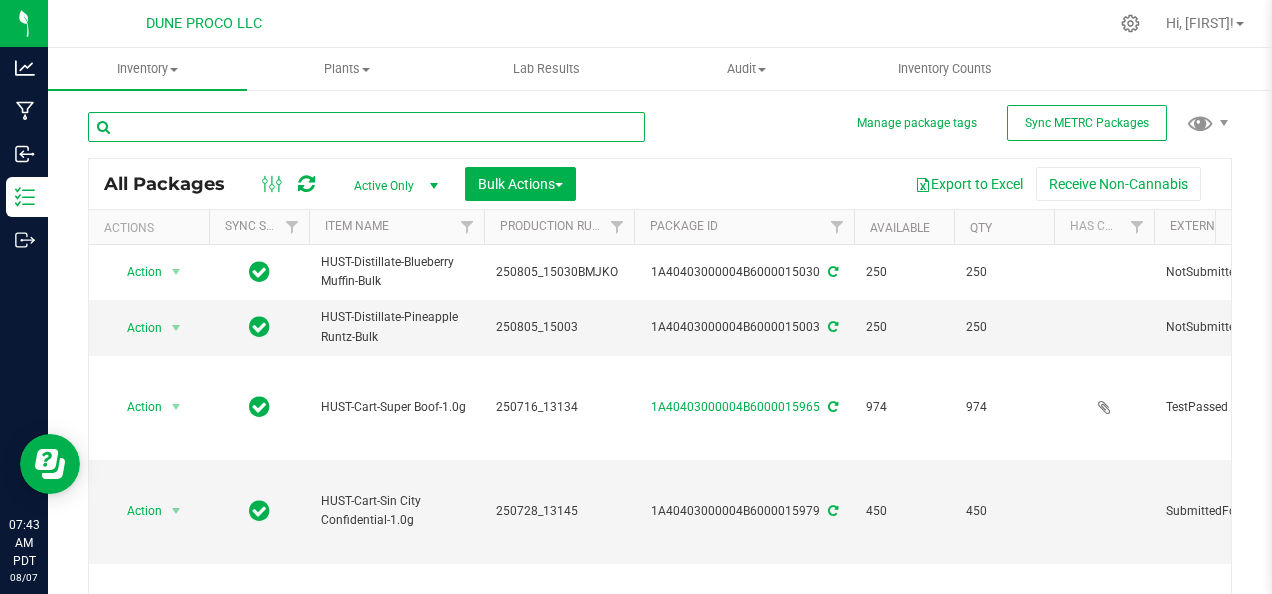 click at bounding box center [366, 127] 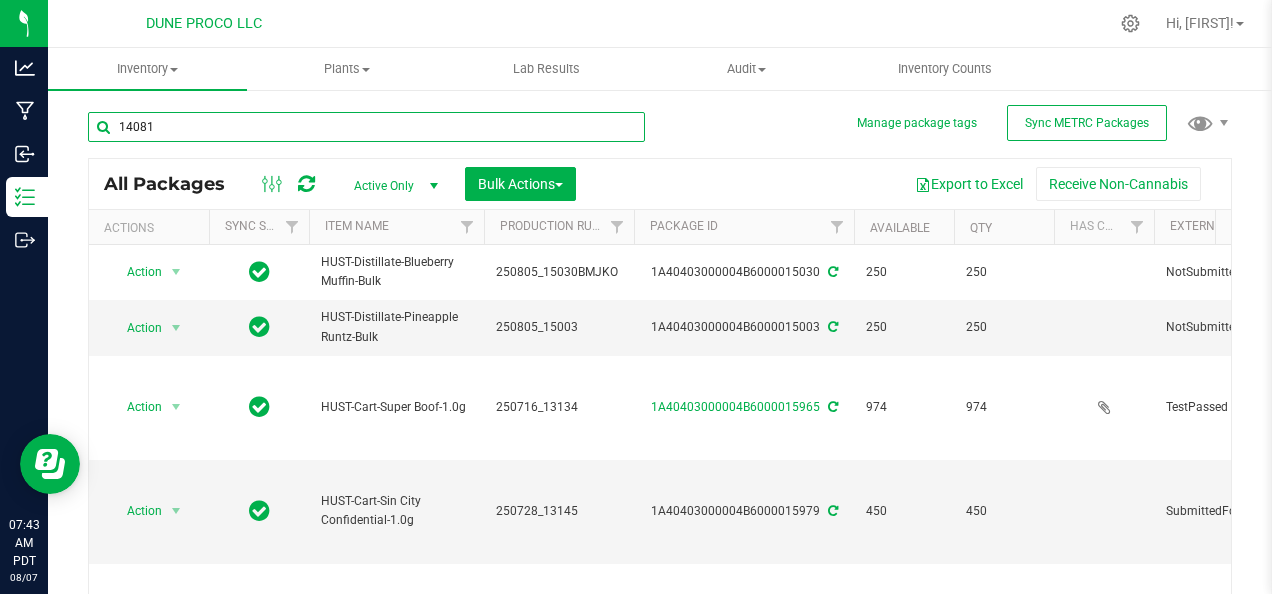 type on "14081" 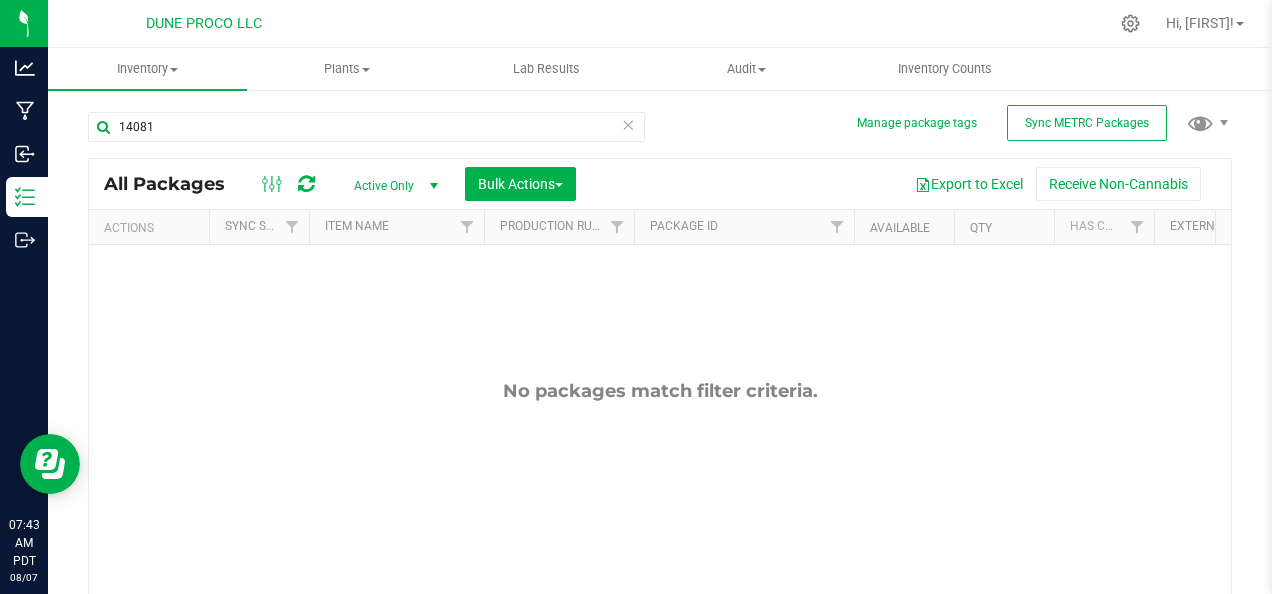 click on "Active Only" at bounding box center [392, 186] 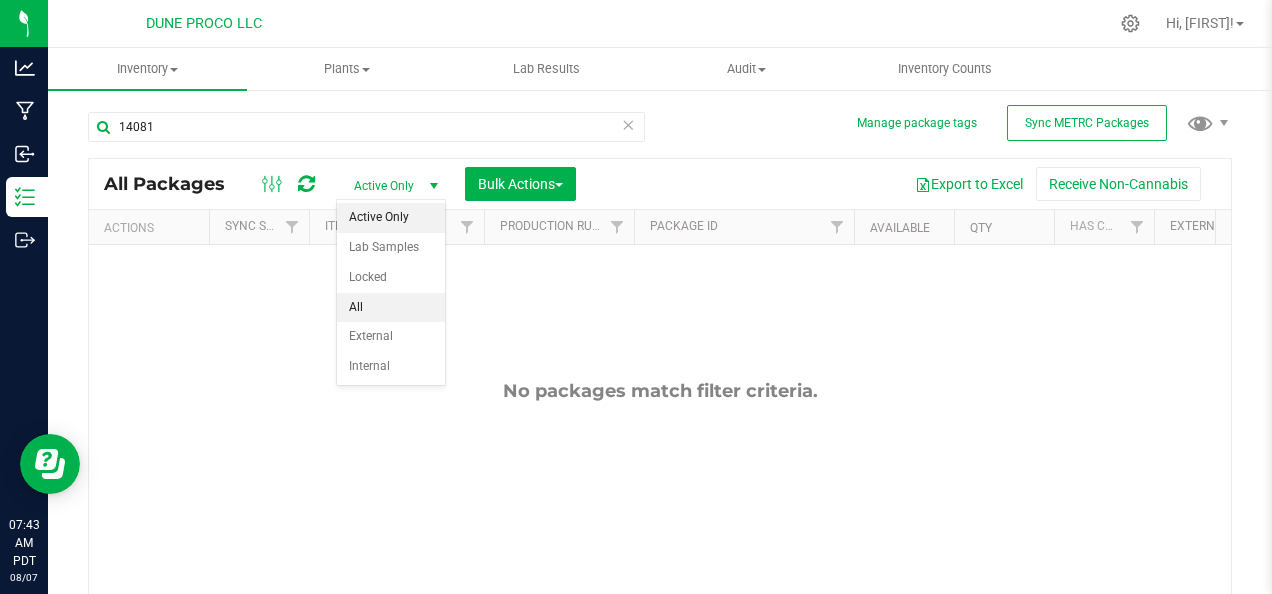 click on "All" at bounding box center (391, 308) 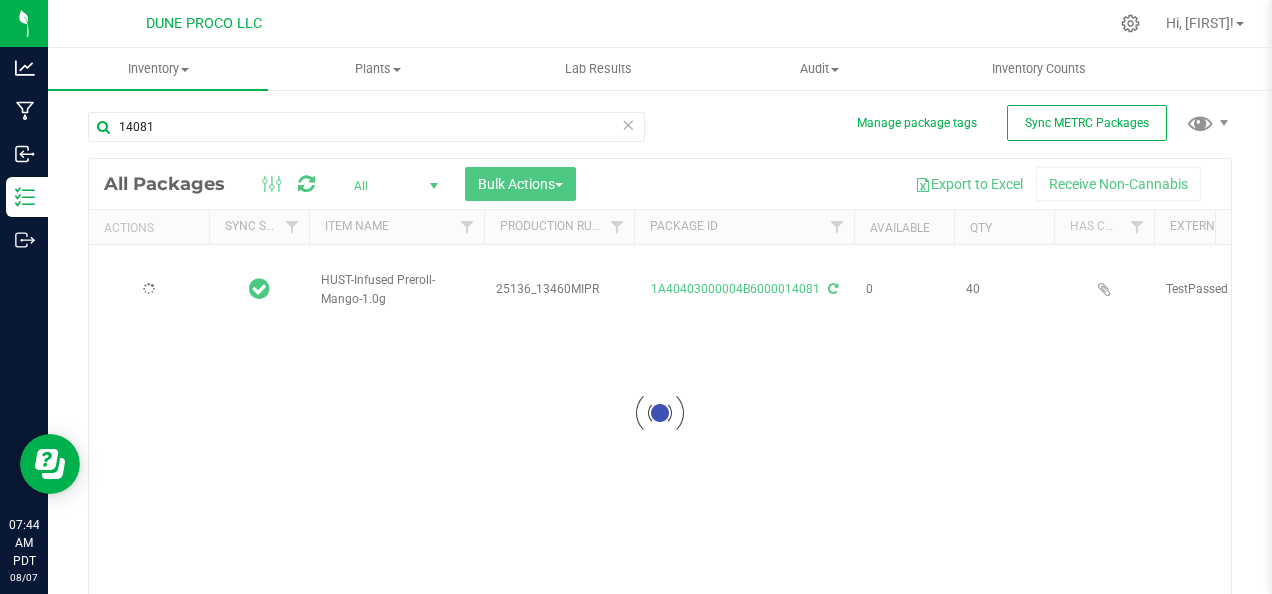 type on "2025-06-13" 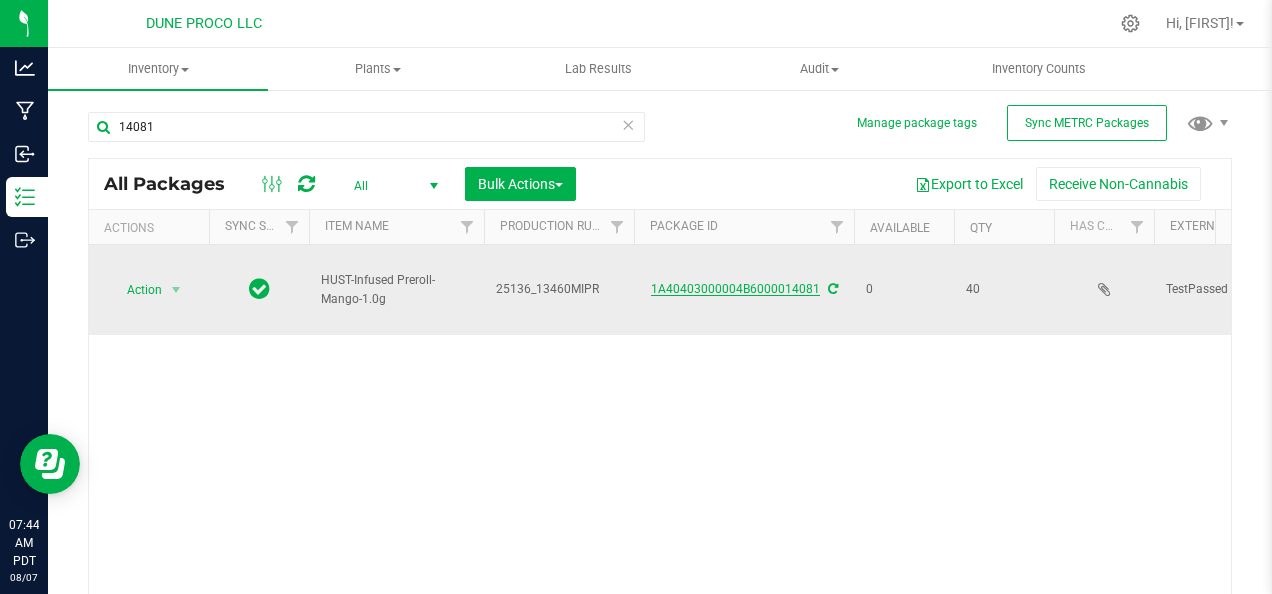 click on "1A40403000004B6000014081" at bounding box center [735, 289] 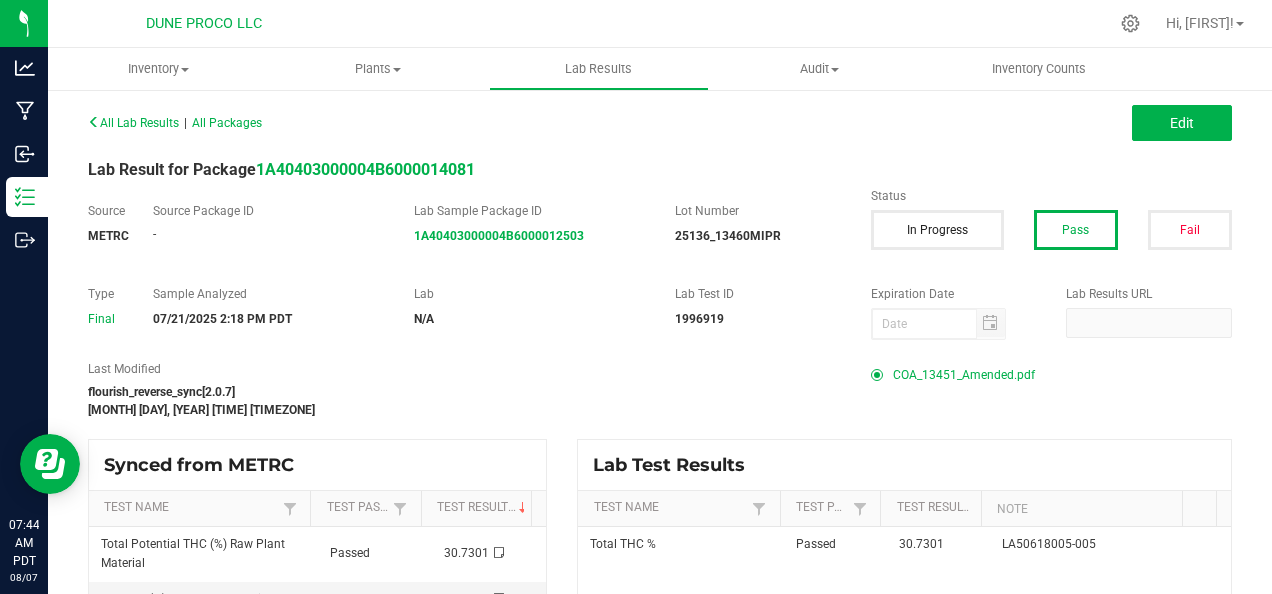 click on "COA_13451_Amended.pdf" at bounding box center [964, 375] 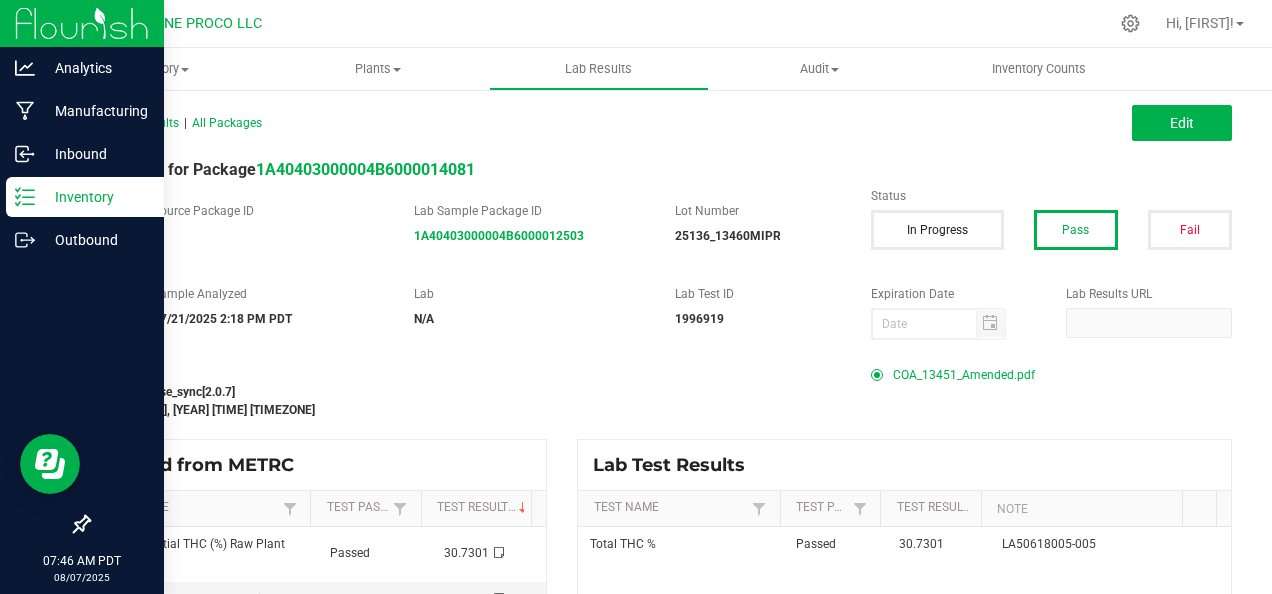 click on "Inventory" at bounding box center (85, 197) 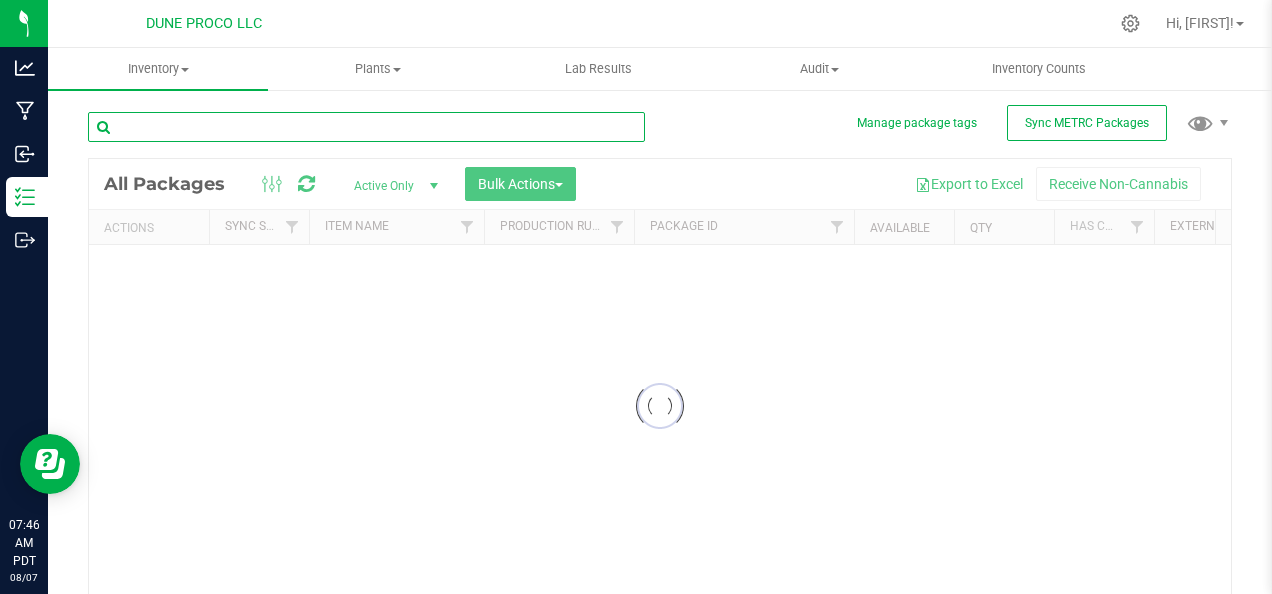 click at bounding box center [366, 127] 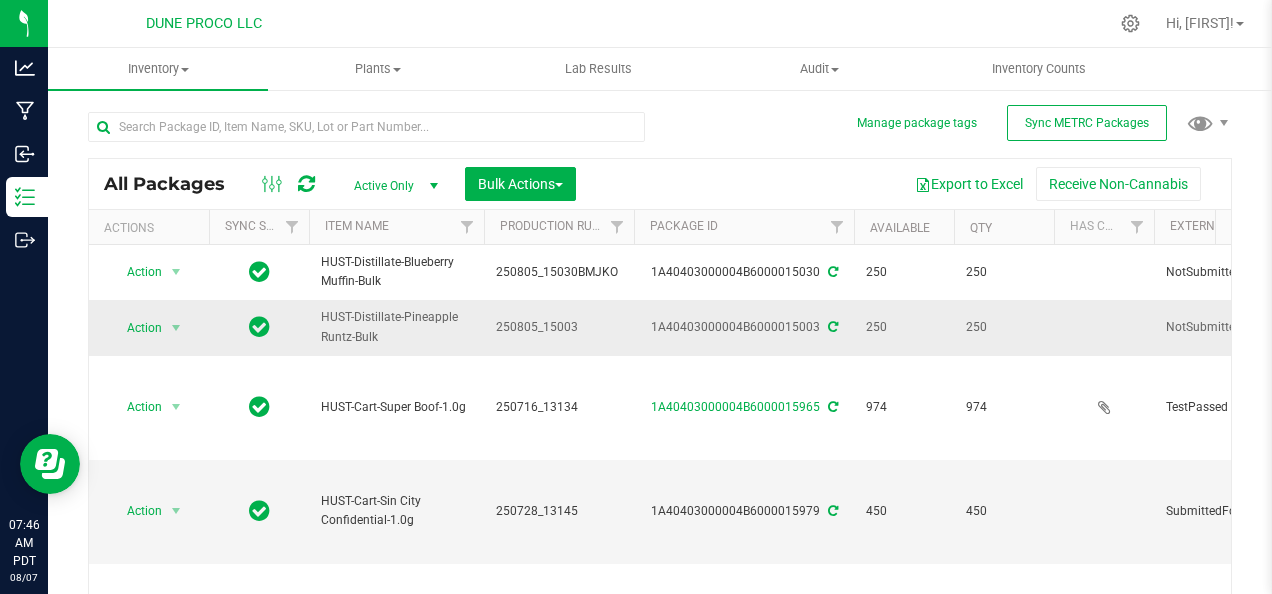 drag, startPoint x: 700, startPoint y: 324, endPoint x: 772, endPoint y: 308, distance: 73.756355 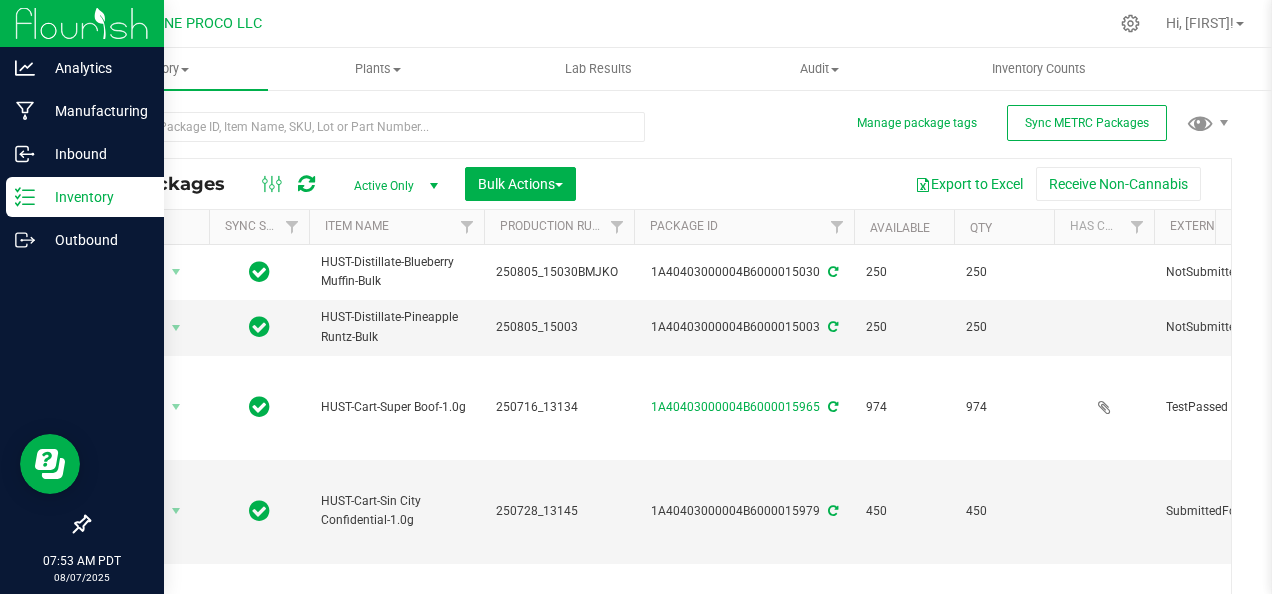 click on "Inventory" at bounding box center (85, 197) 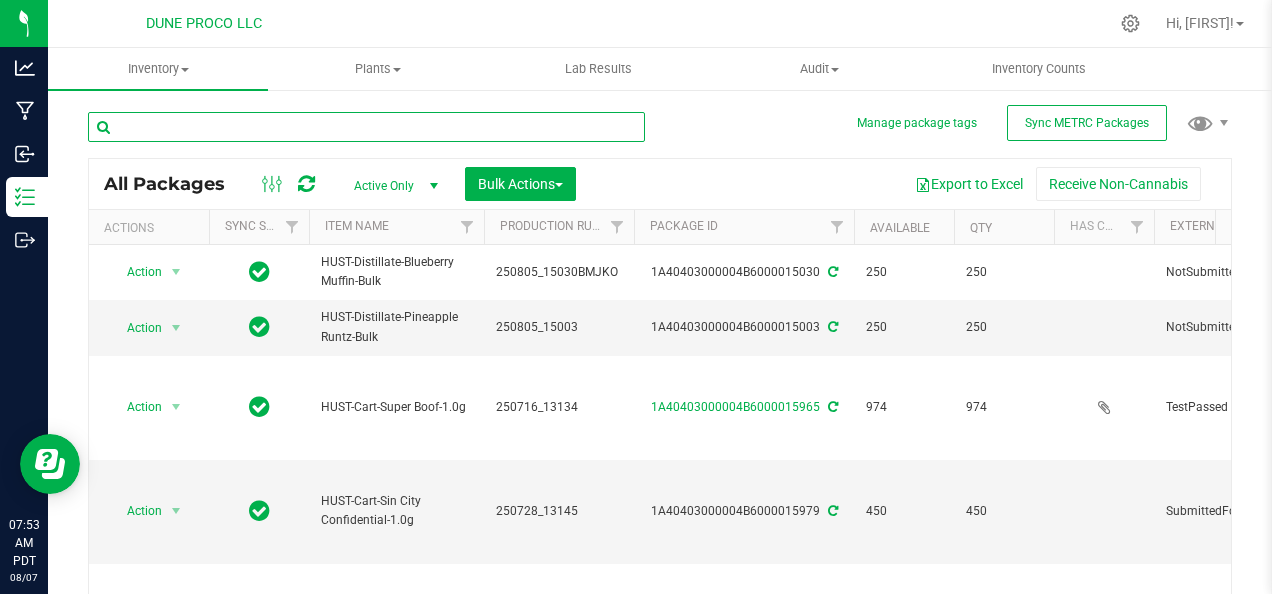 click at bounding box center [366, 127] 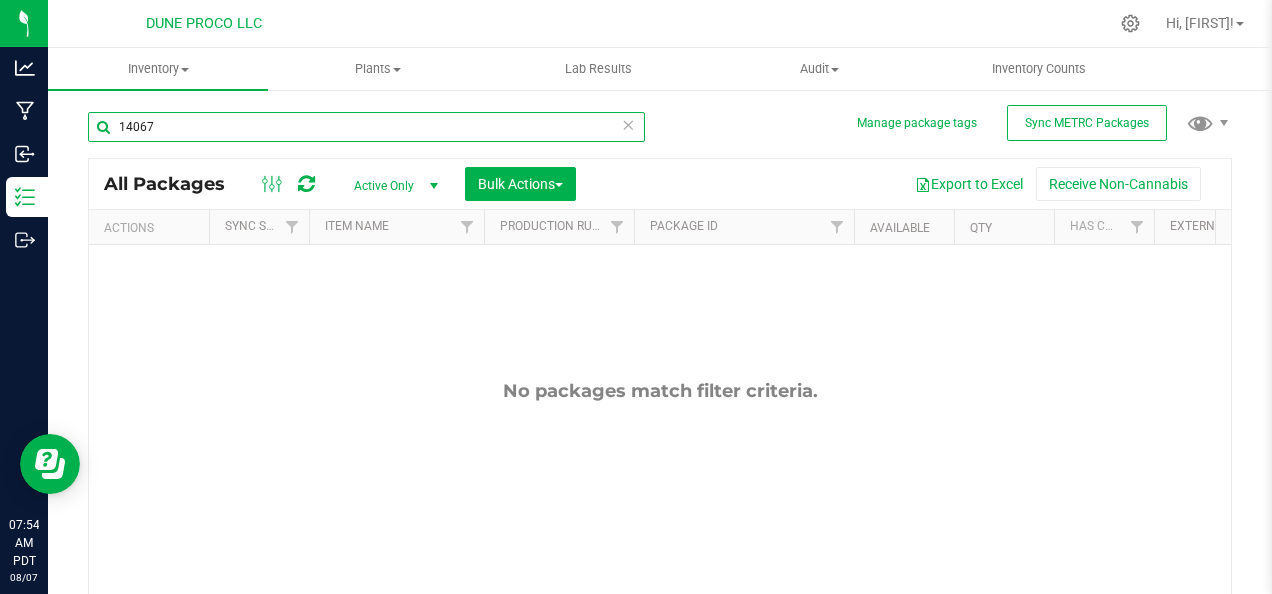 type on "14067" 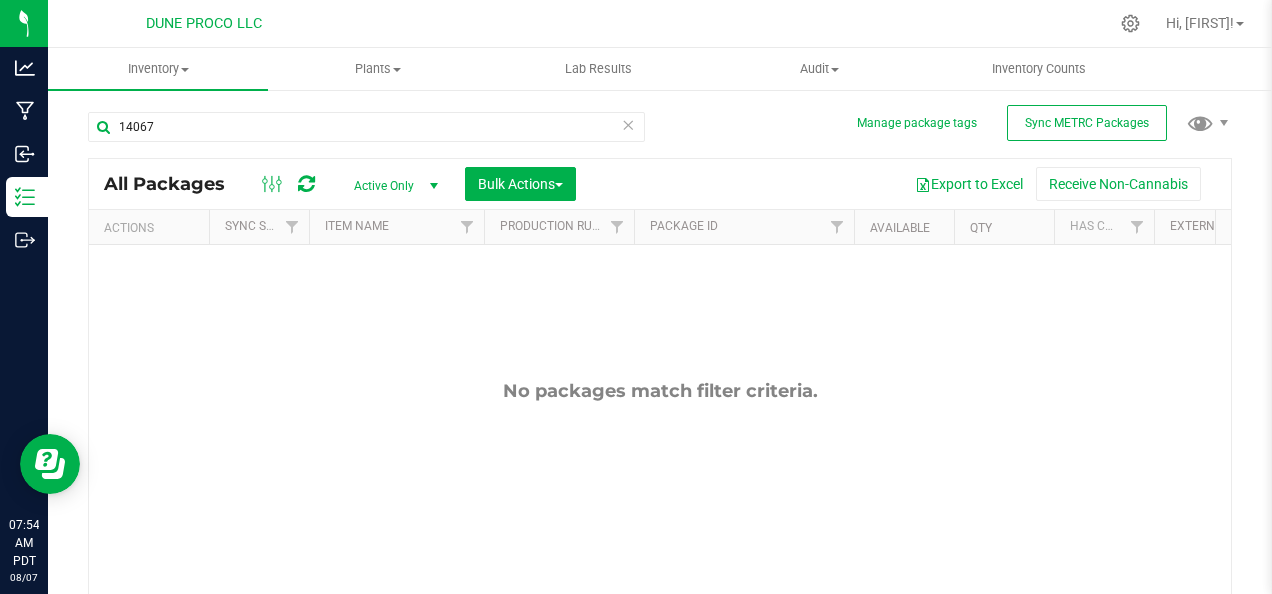 click on "Active Only" at bounding box center [392, 186] 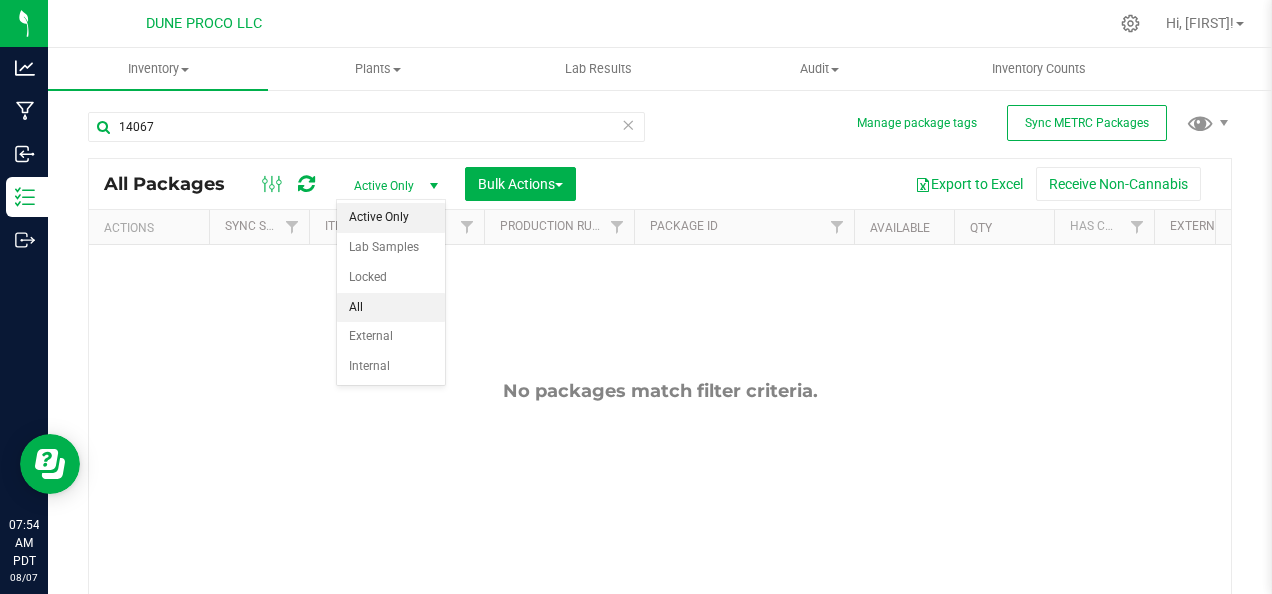 click on "All" at bounding box center (391, 308) 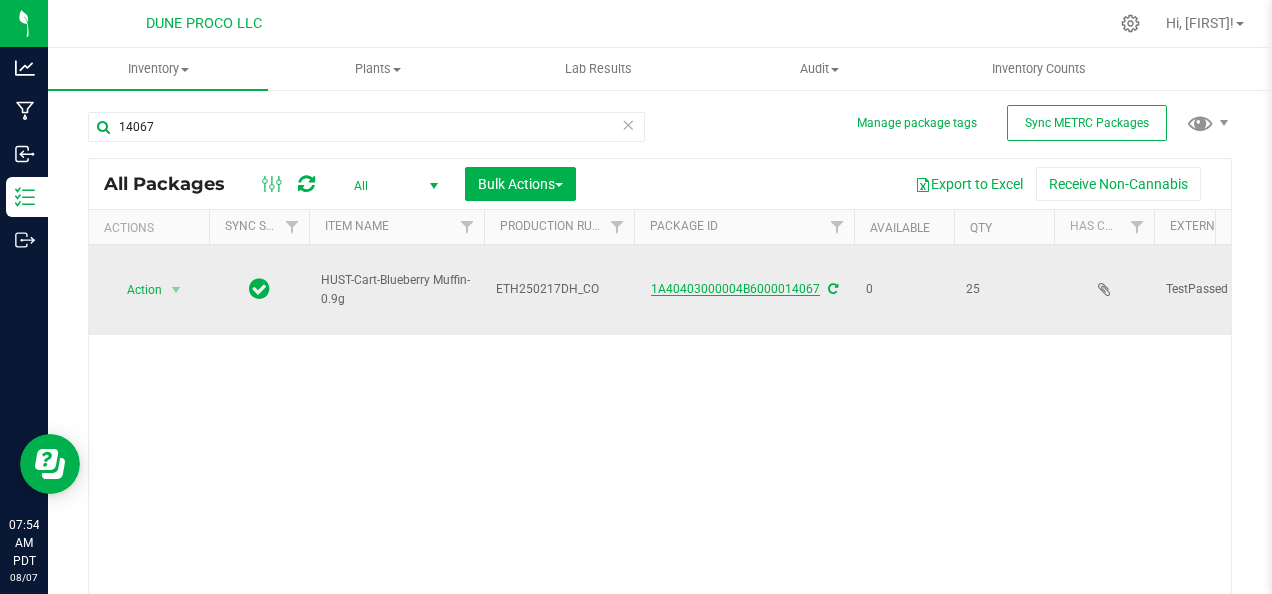 click on "1A40403000004B6000014067" at bounding box center (735, 289) 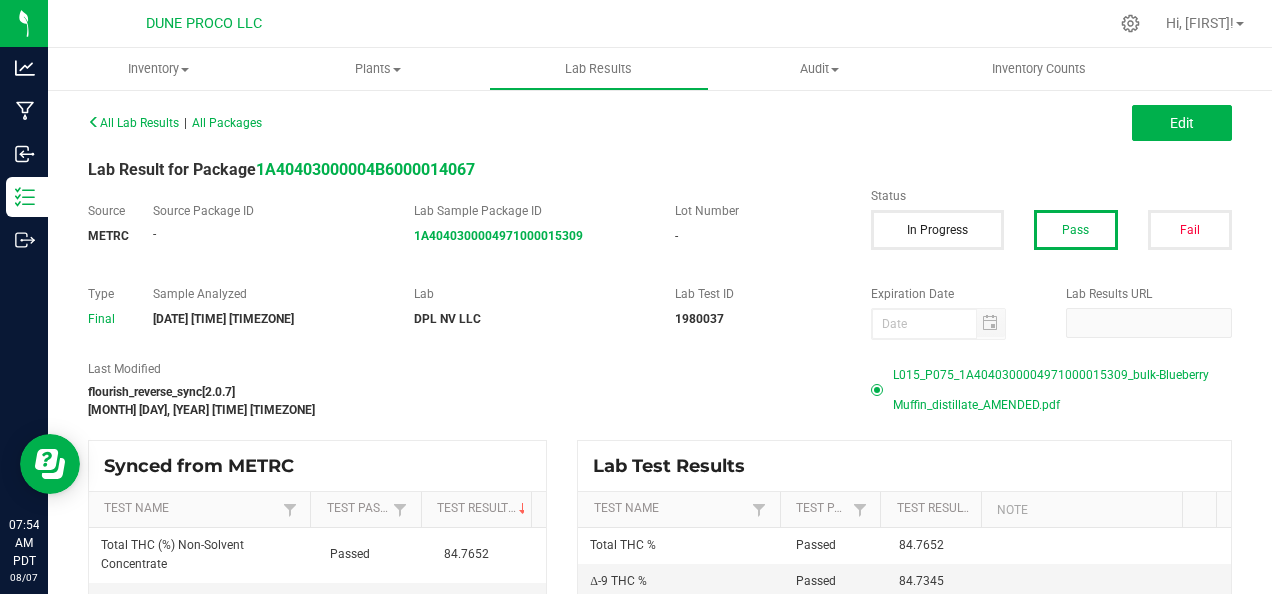 click on "L015_P075_1A4040300004971000015309_bulk-Blueberry Muffin_distillate_AMENDED.pdf" at bounding box center (1062, 390) 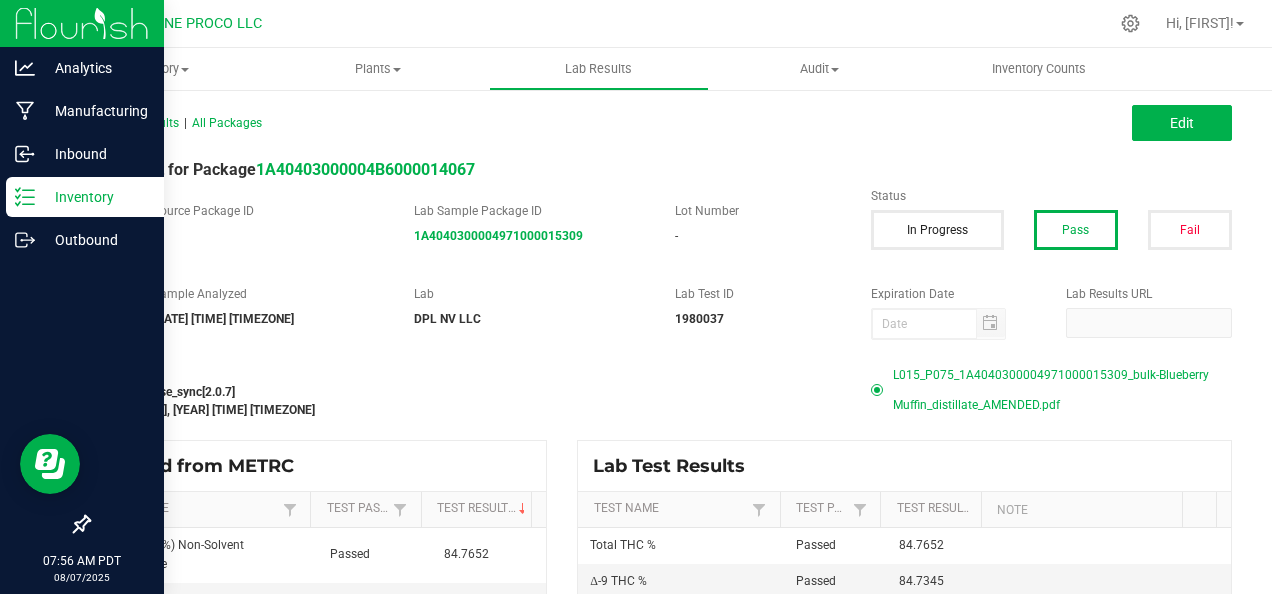 click on "Inventory" at bounding box center [85, 197] 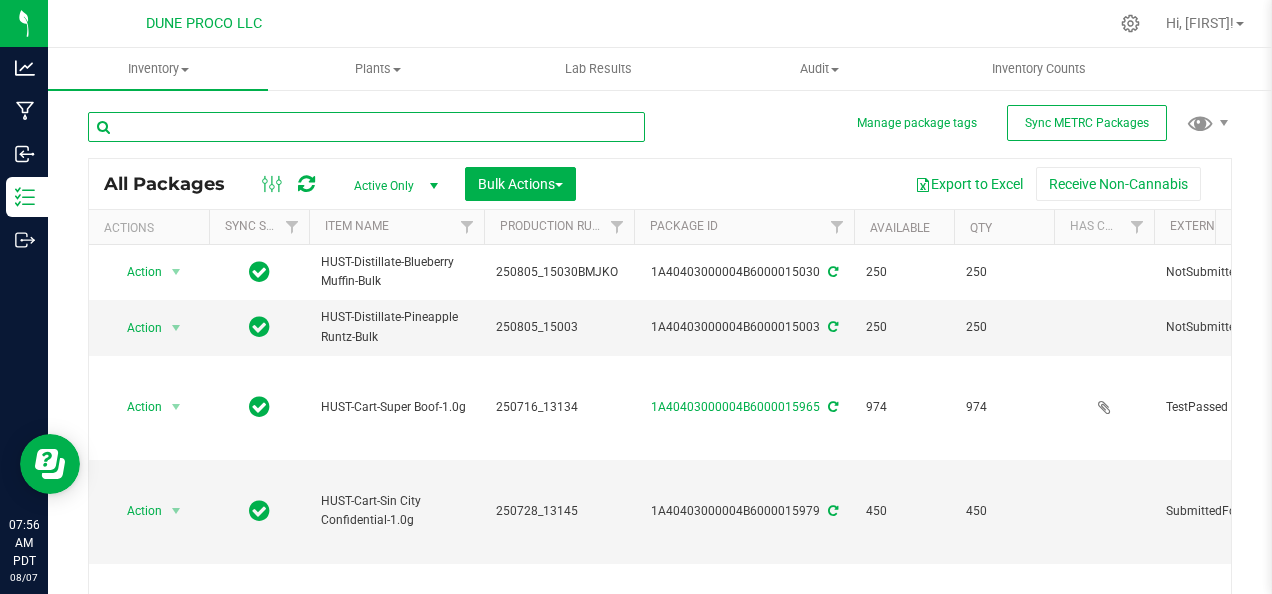 click at bounding box center [366, 127] 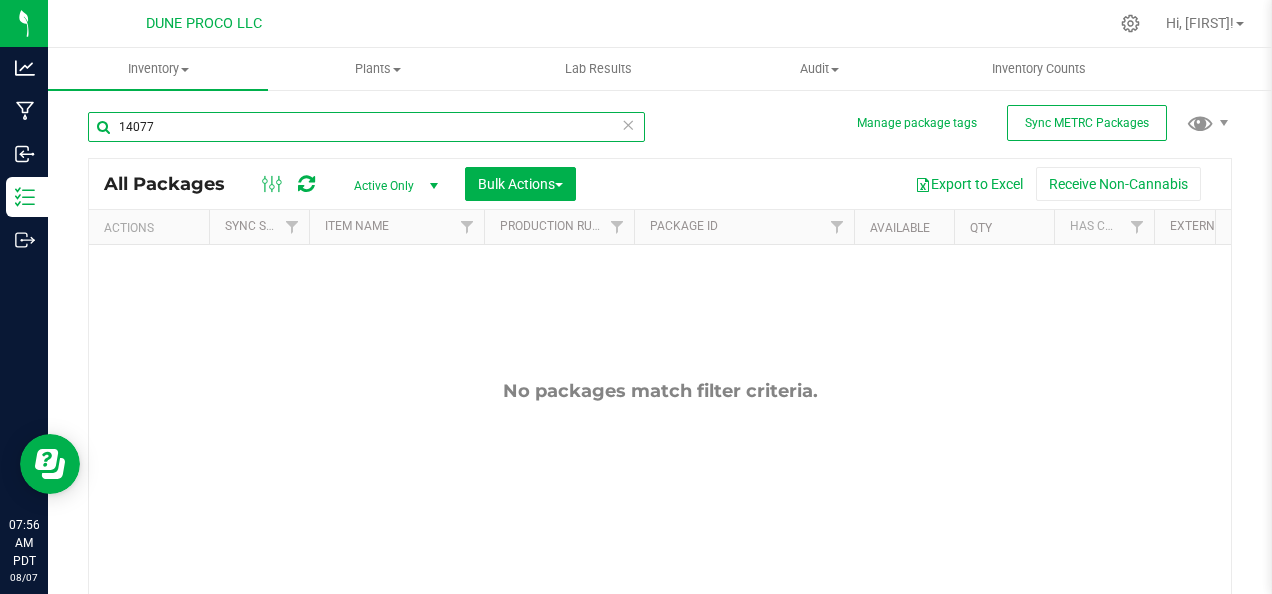 type on "14077" 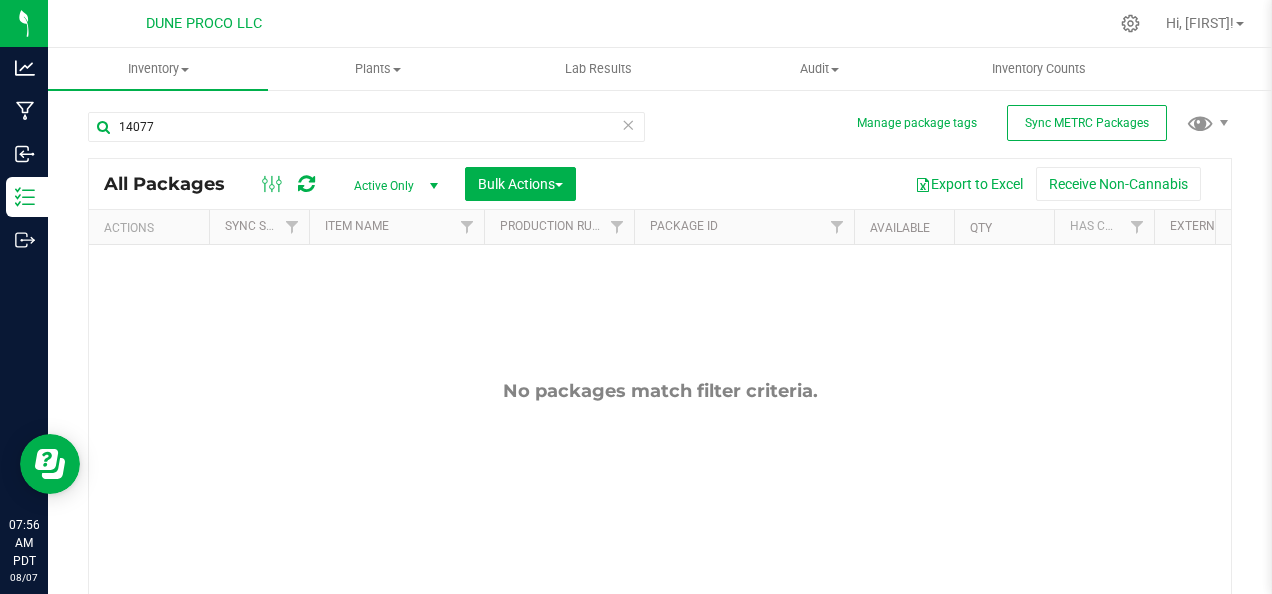 click at bounding box center [434, 186] 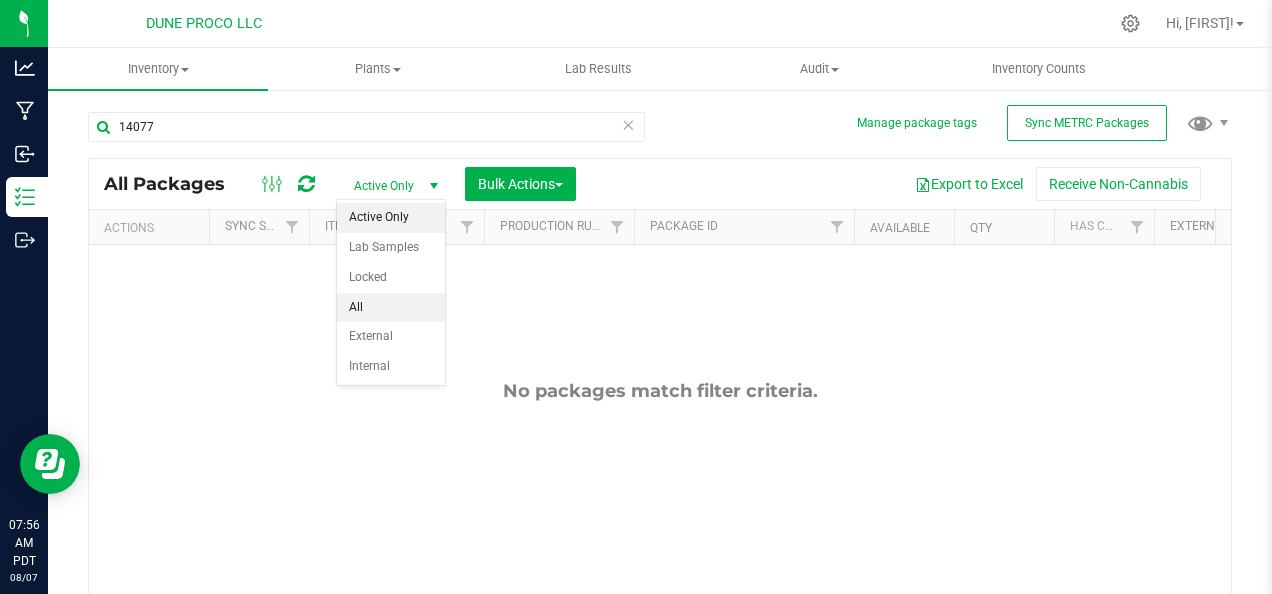click on "All" at bounding box center (391, 308) 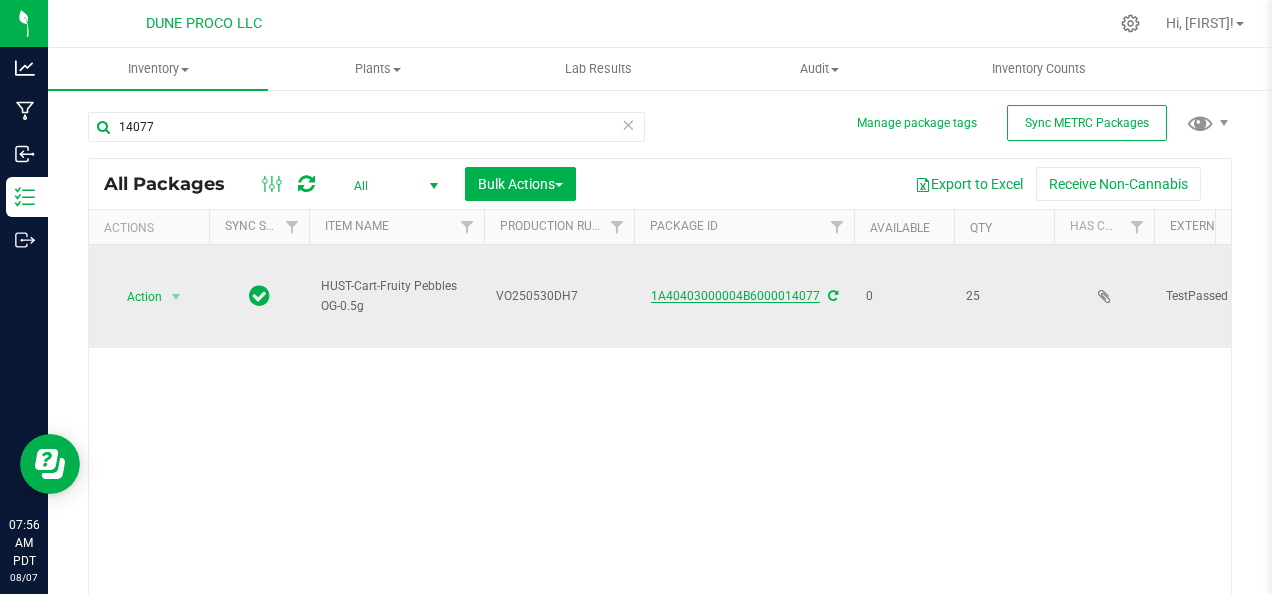 click on "1A40403000004B6000014077" at bounding box center [735, 296] 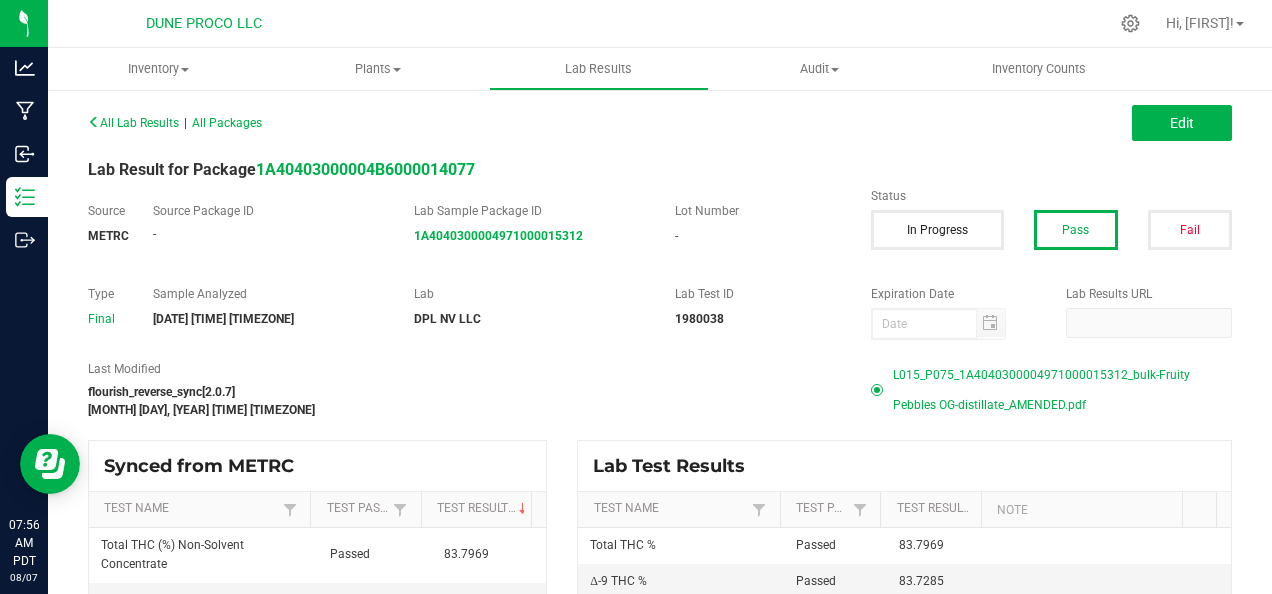 click on "L015_P075_1A4040300004971000015312_bulk-Fruity Pebbles OG-distillate_AMENDED.pdf" at bounding box center (1062, 390) 